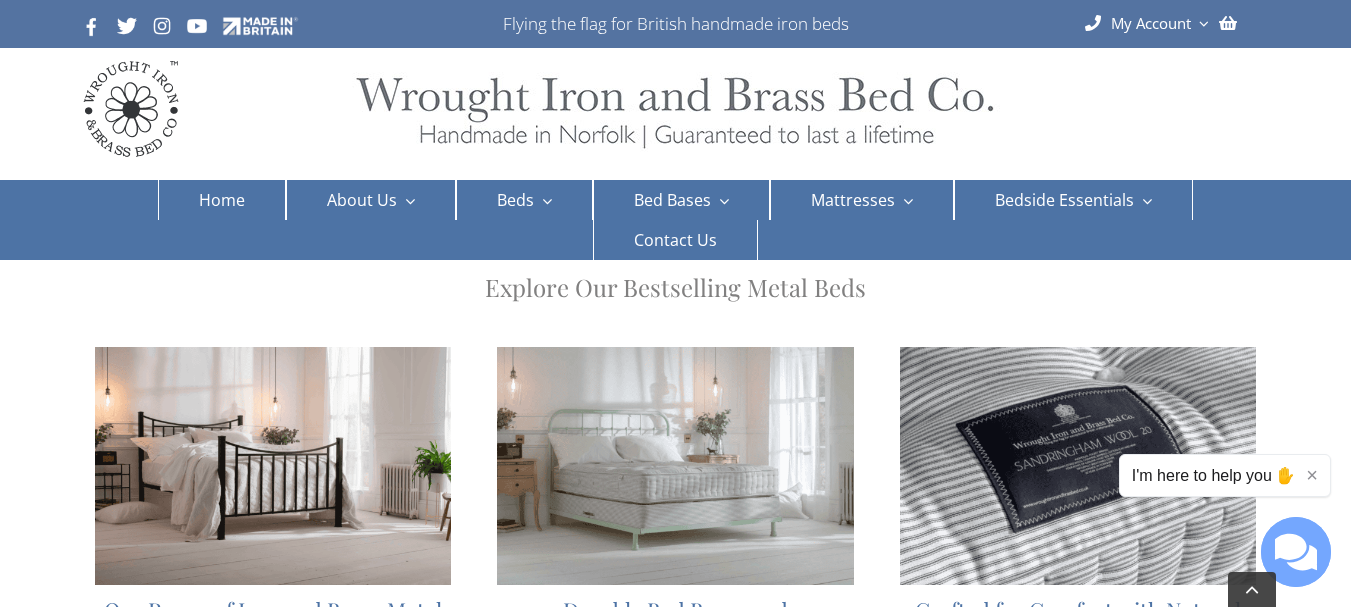 scroll, scrollTop: 1300, scrollLeft: 0, axis: vertical 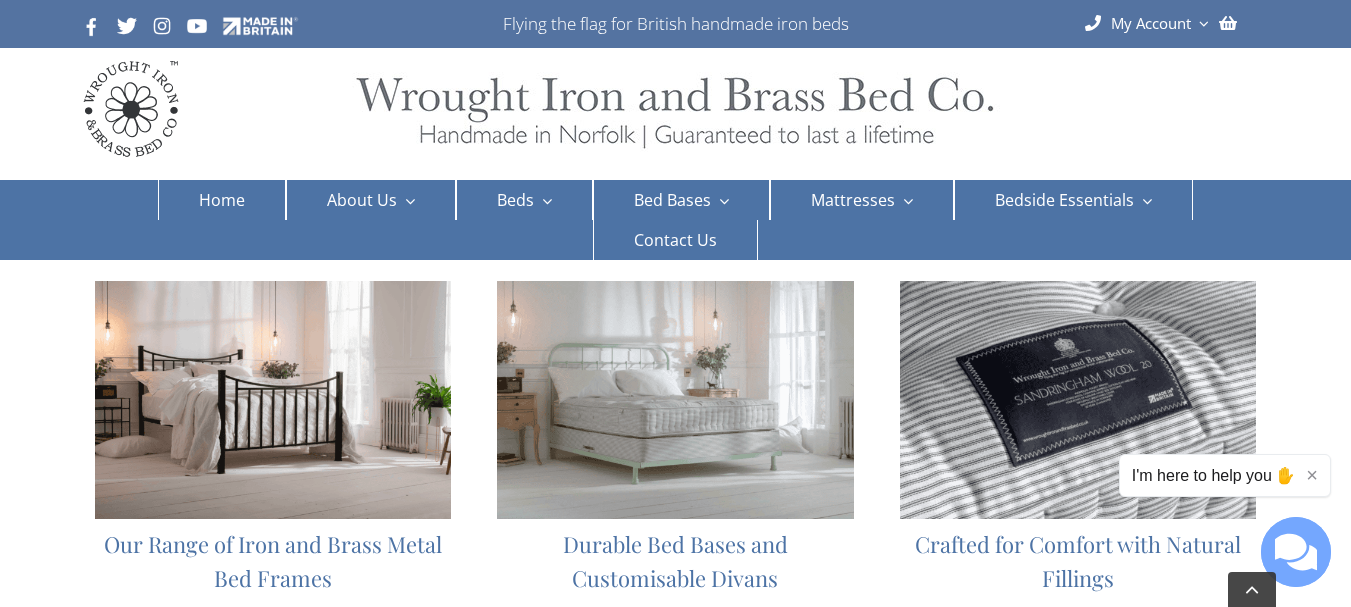 click at bounding box center [273, 400] 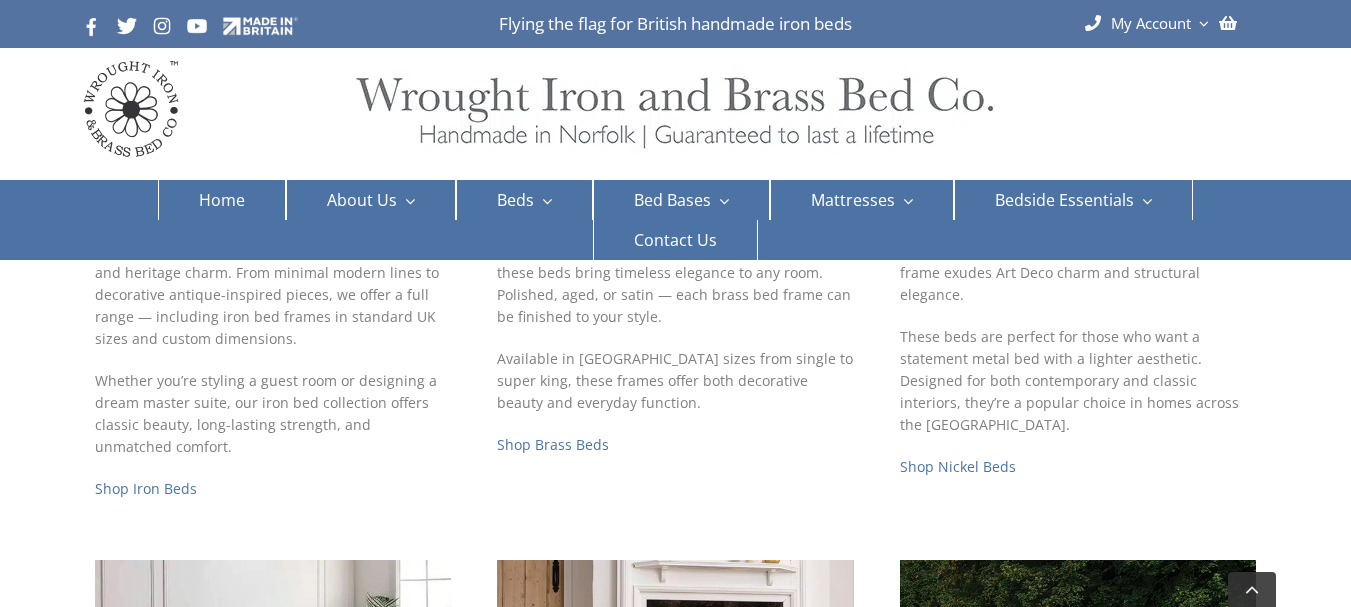 scroll, scrollTop: 700, scrollLeft: 0, axis: vertical 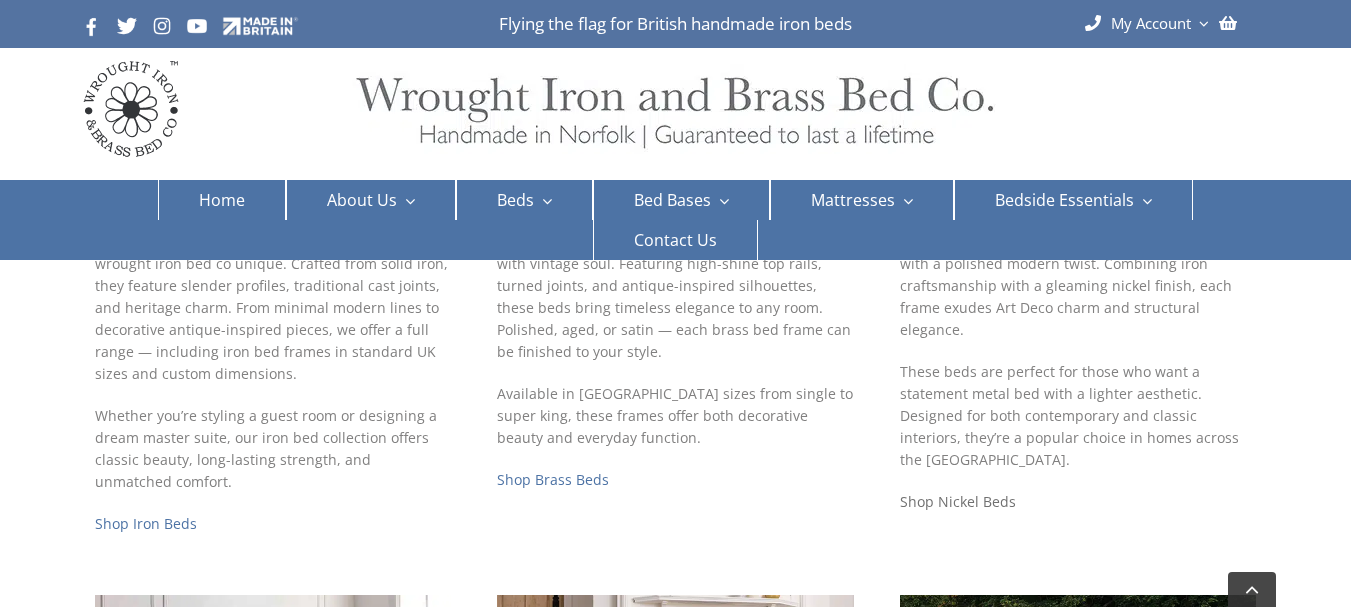 click on "Shop Nickel Beds" at bounding box center [958, 501] 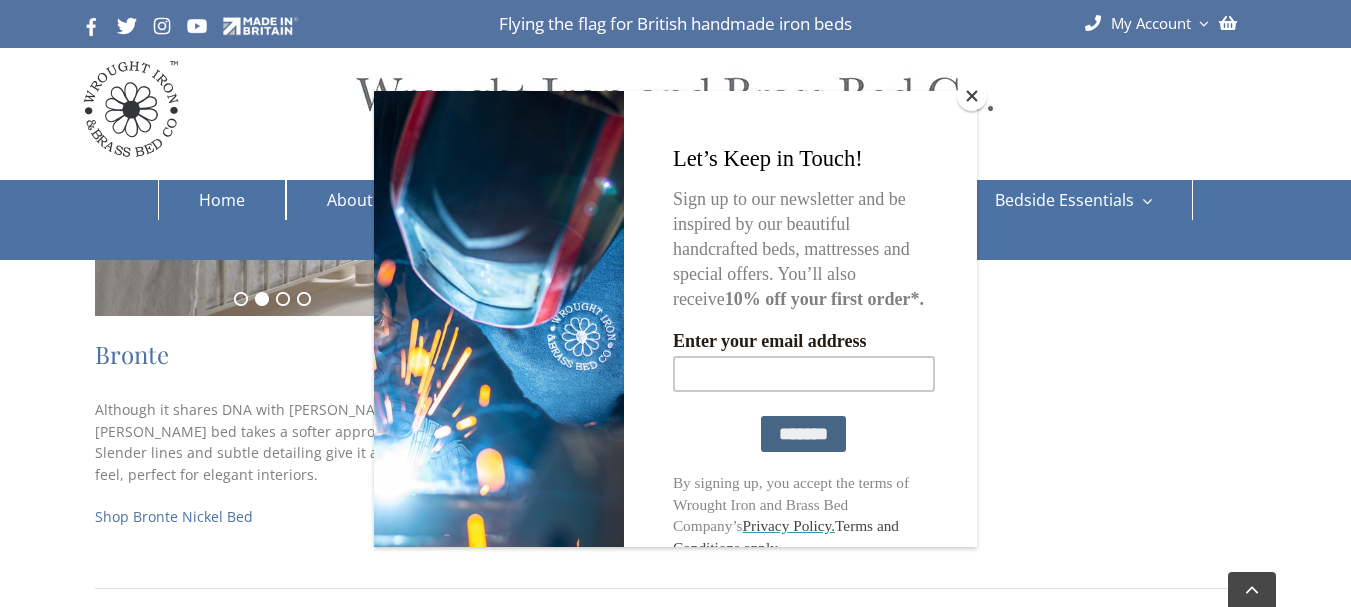 scroll, scrollTop: 1000, scrollLeft: 0, axis: vertical 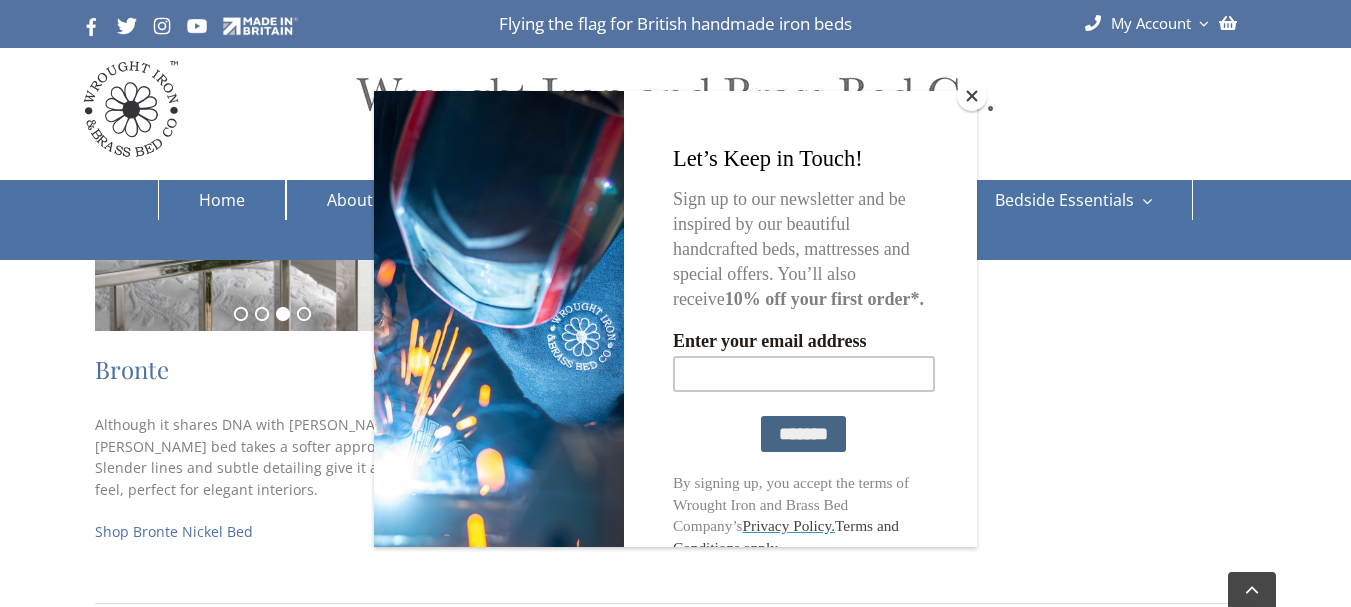 click at bounding box center [675, 303] 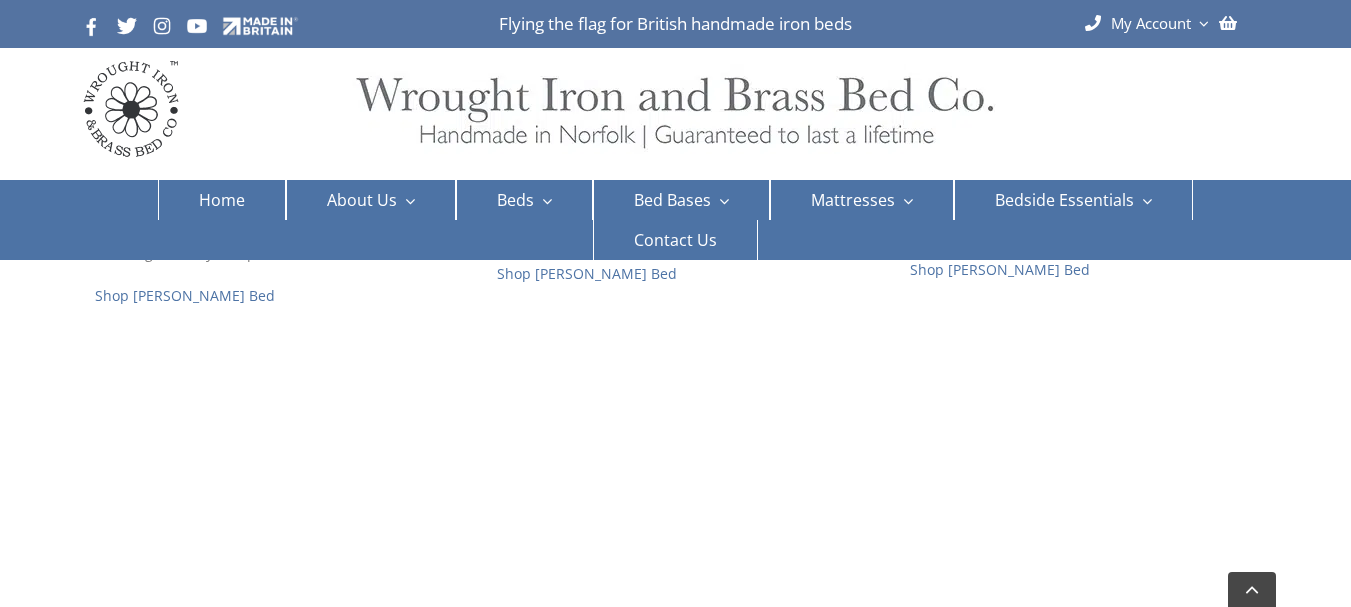 scroll, scrollTop: 700, scrollLeft: 0, axis: vertical 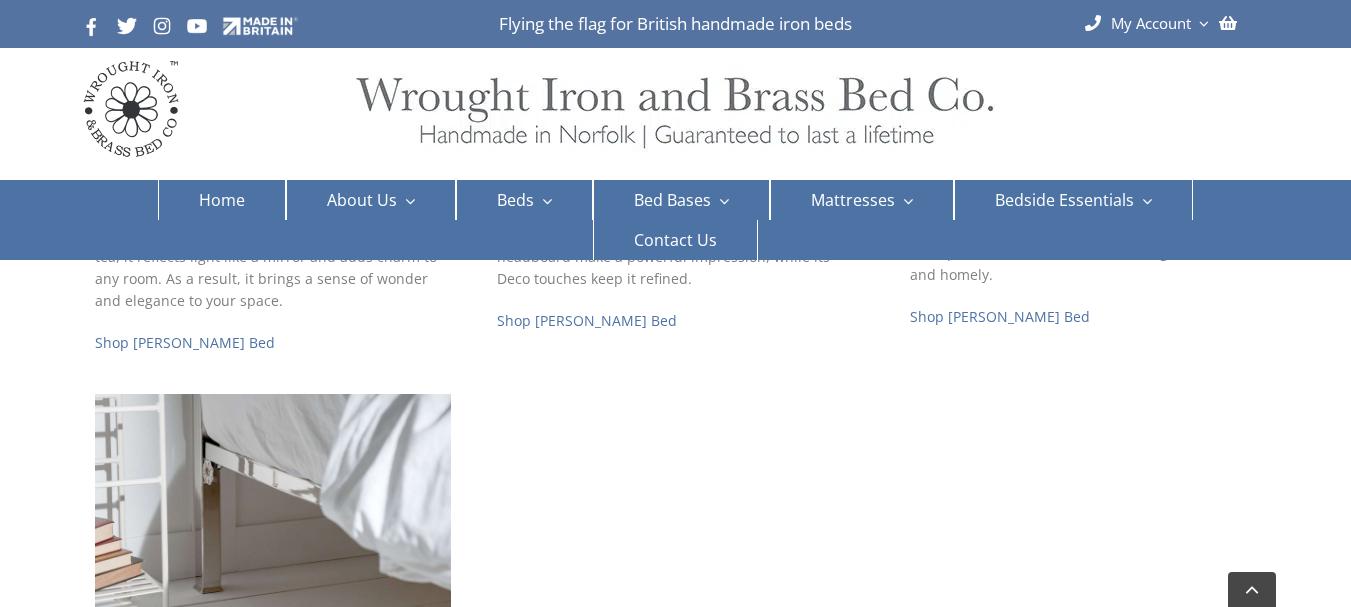click at bounding box center (273, 513) 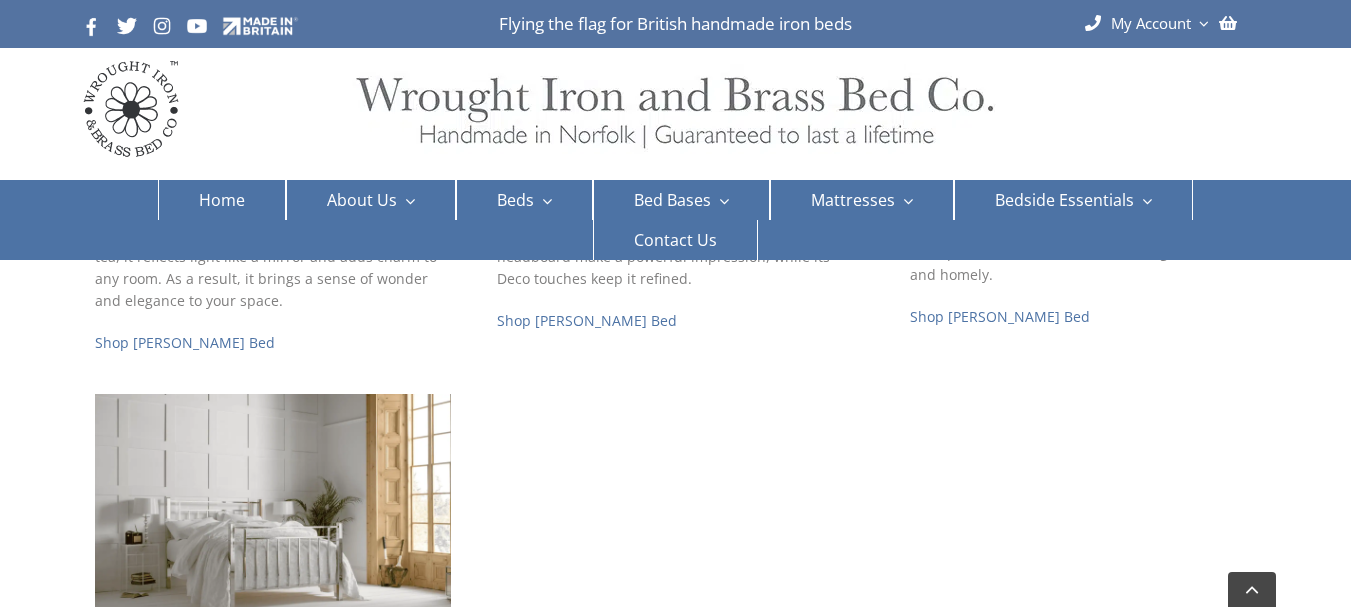 click at bounding box center (273, 513) 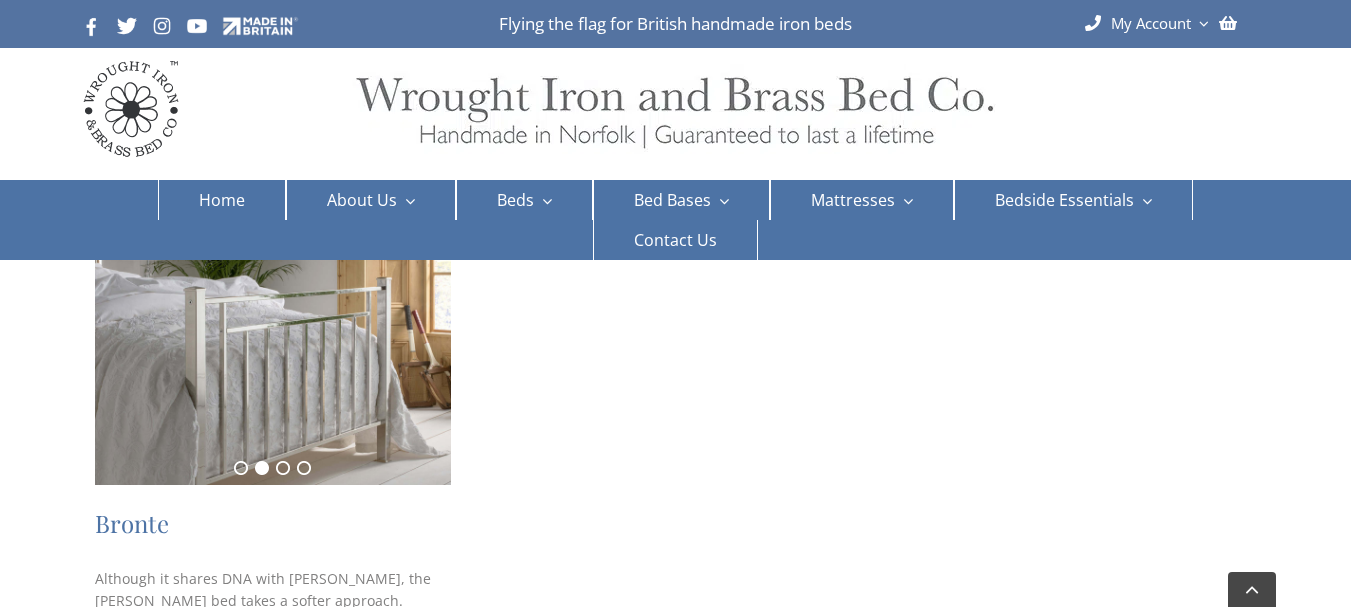 scroll, scrollTop: 800, scrollLeft: 0, axis: vertical 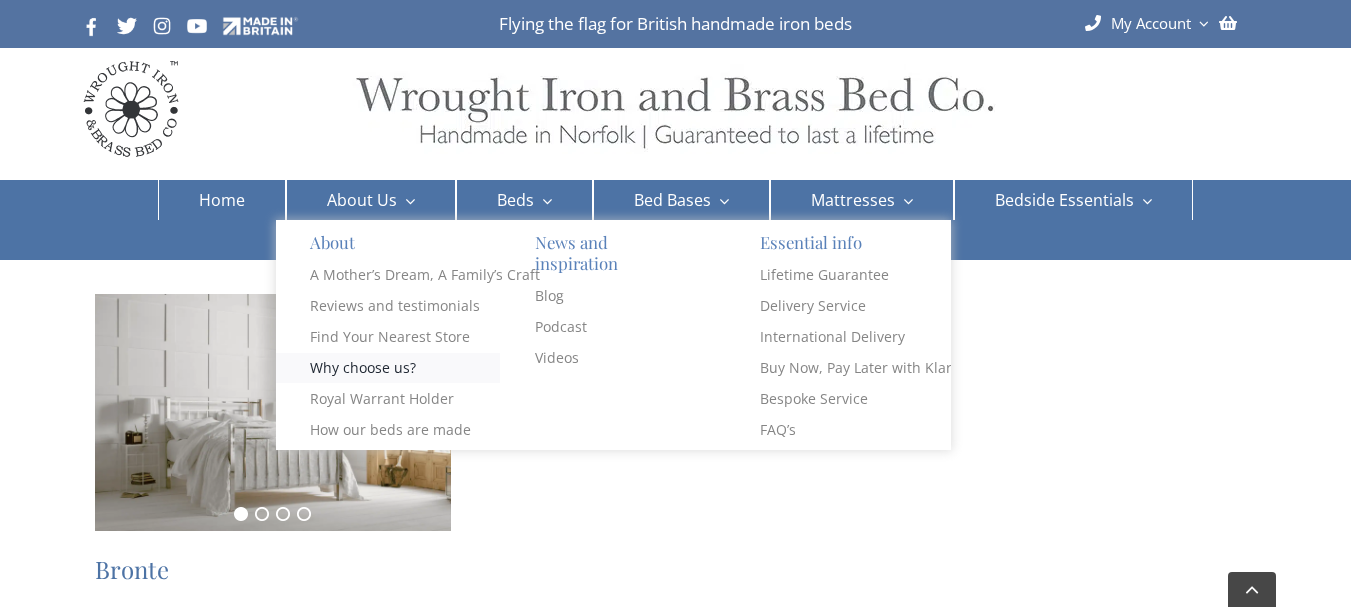 click on "Why choose us?" at bounding box center [363, 368] 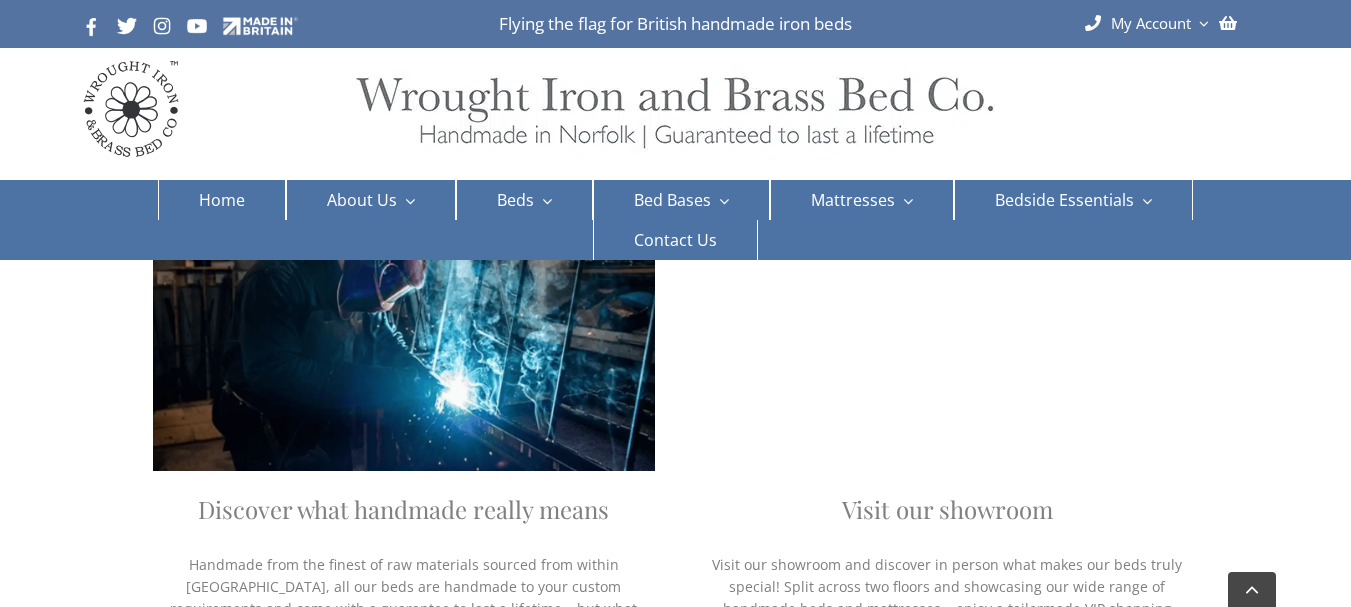 scroll, scrollTop: 1200, scrollLeft: 0, axis: vertical 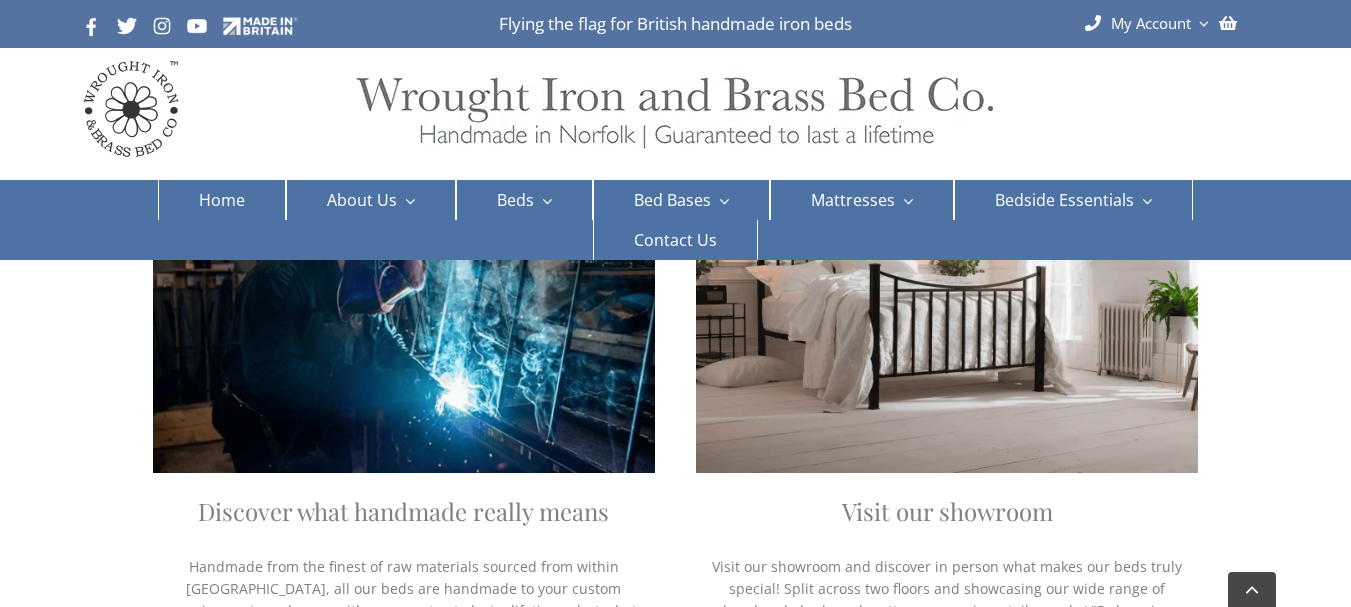 click on "Visit our showroom
Visit our showroom and discover in person what makes our beds truly special! Split across two floors and showcasing our wide range of handmade beds and mattresses – enjoy a tailormade VIP shopping experience." at bounding box center (947, 578) 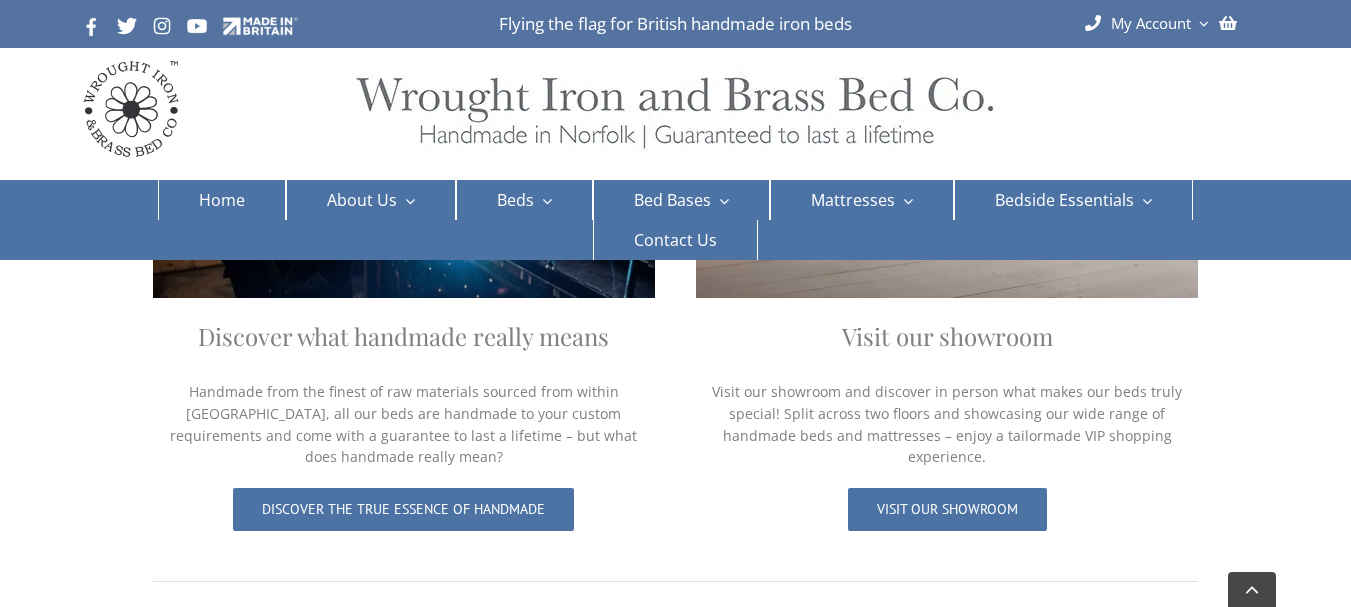 scroll, scrollTop: 1400, scrollLeft: 0, axis: vertical 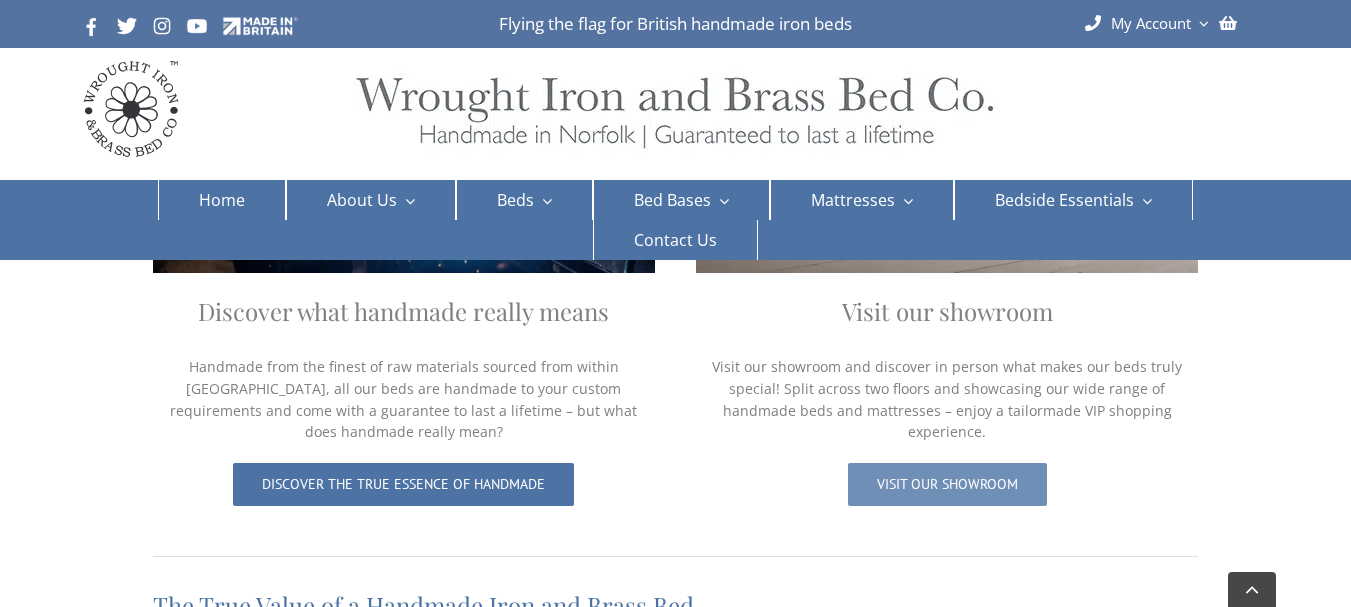 click on "Visit our showroom" at bounding box center (947, 484) 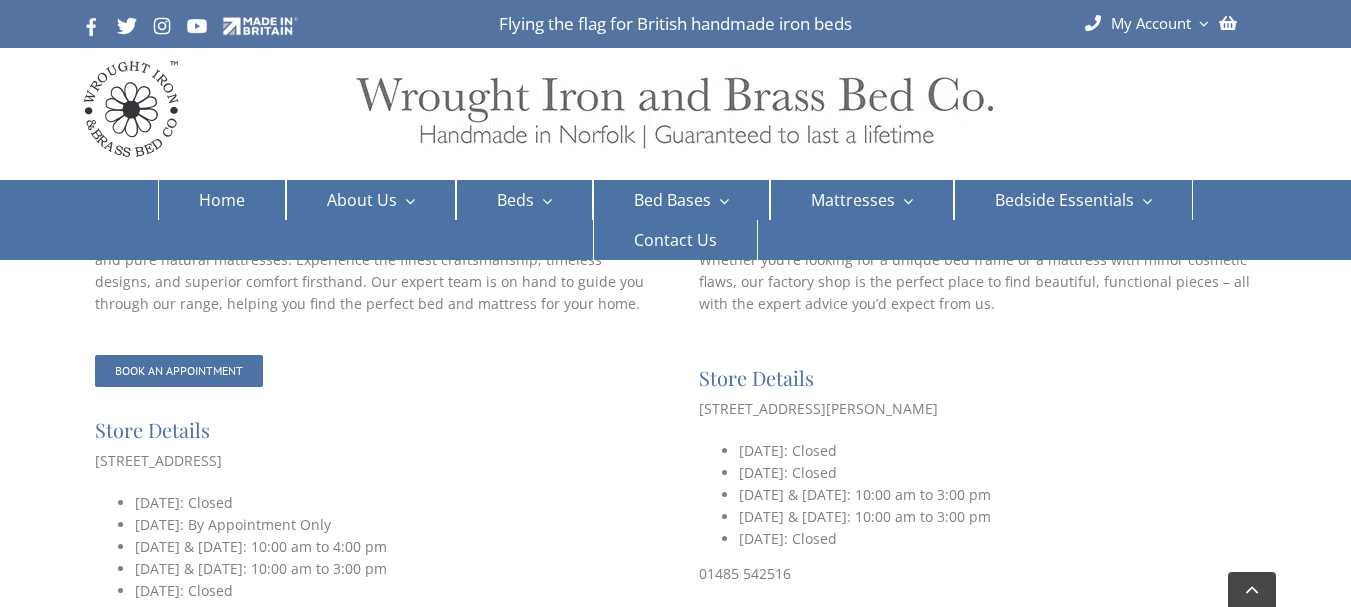 scroll, scrollTop: 1100, scrollLeft: 0, axis: vertical 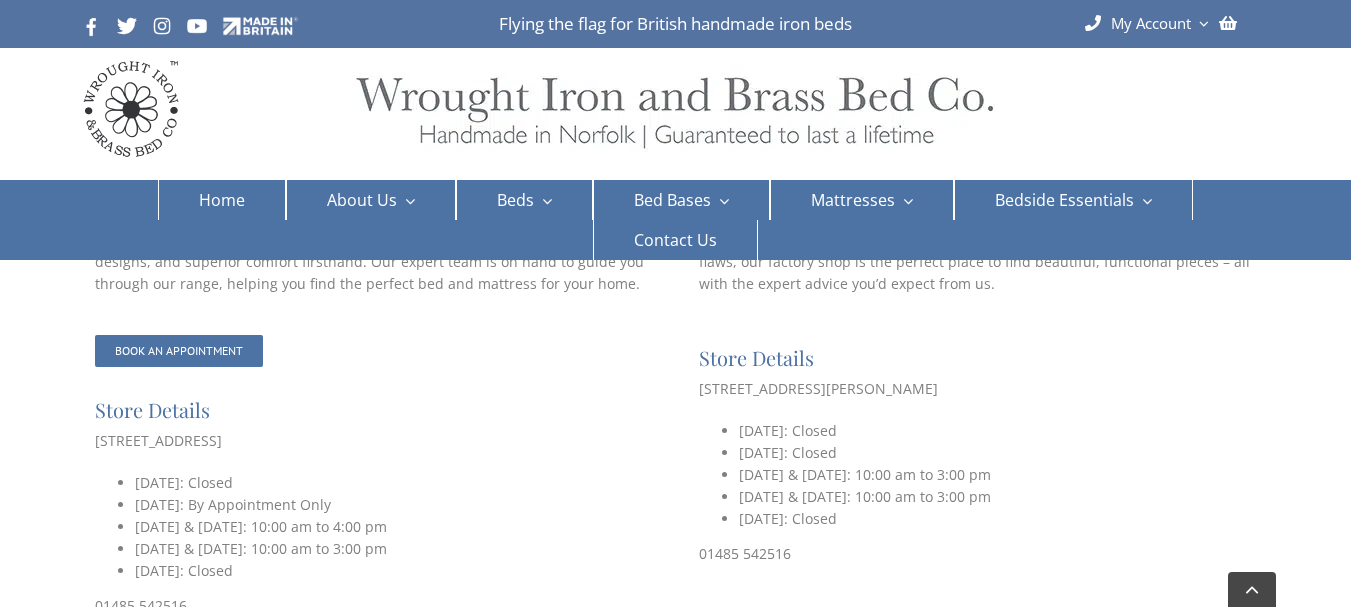 click on "Home" at bounding box center [222, 200] 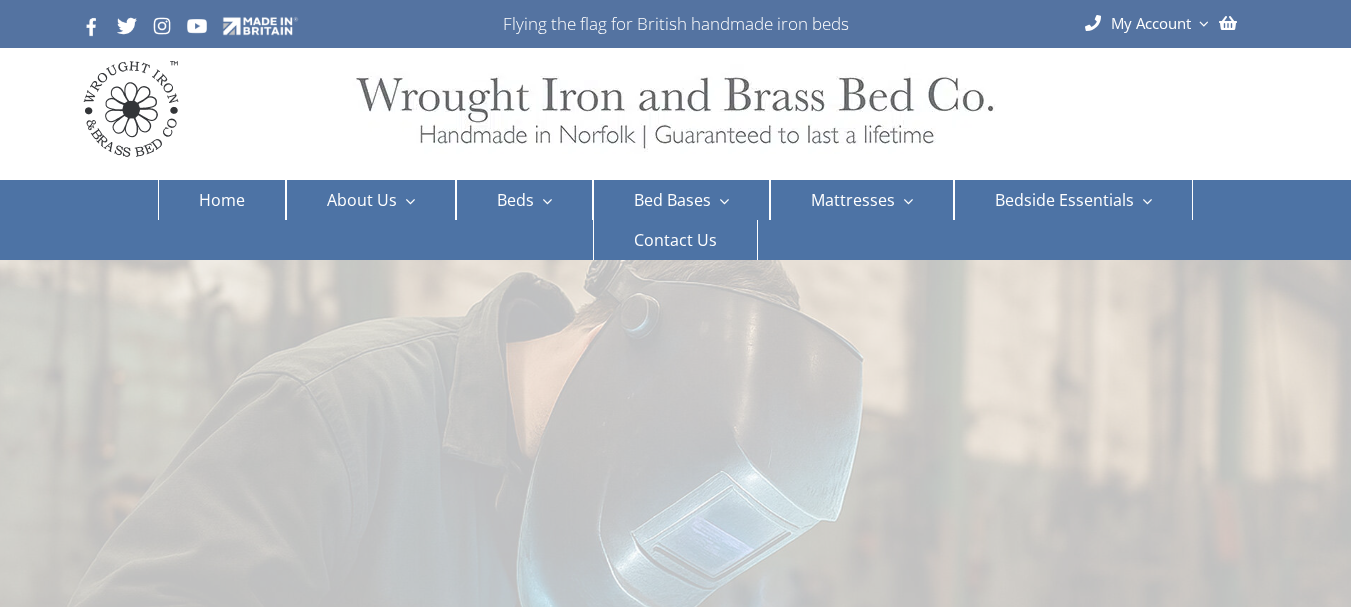 scroll, scrollTop: 0, scrollLeft: 0, axis: both 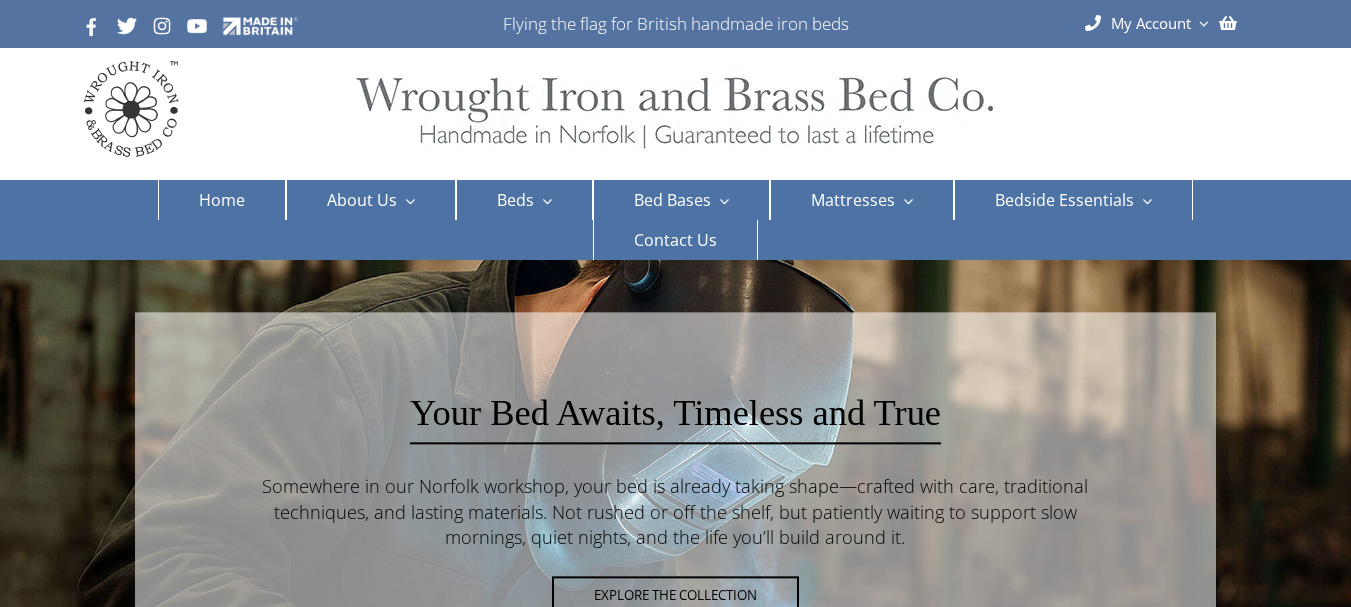 click at bounding box center [543, 201] 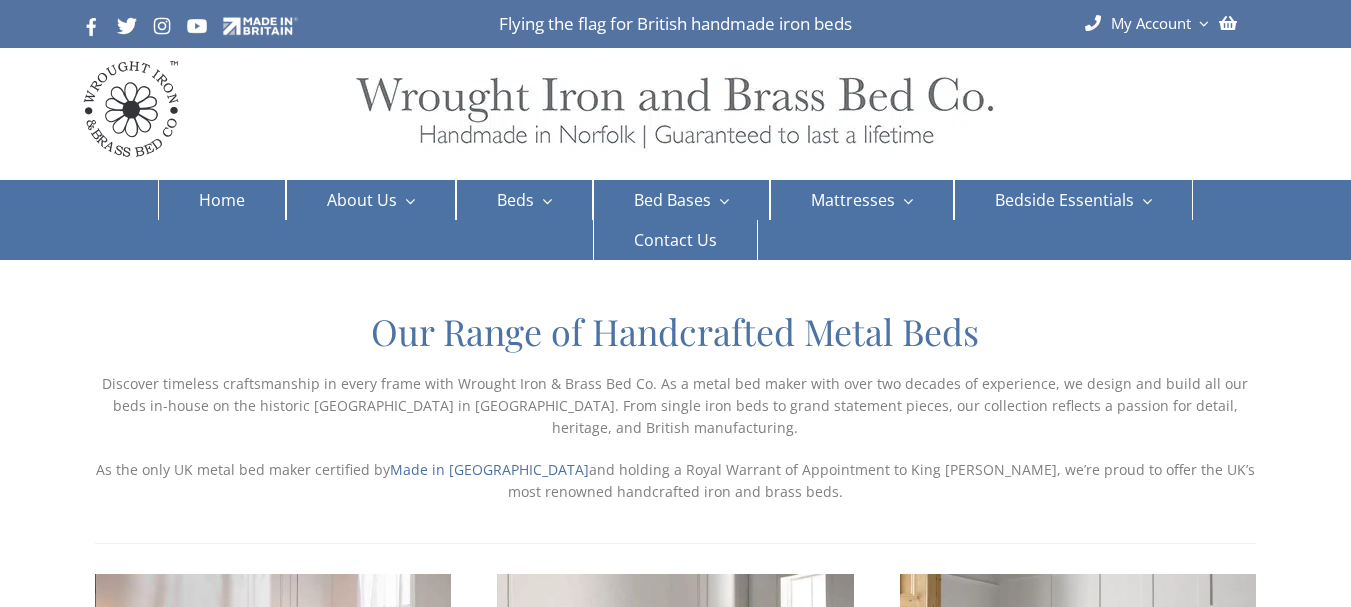 scroll, scrollTop: 0, scrollLeft: 0, axis: both 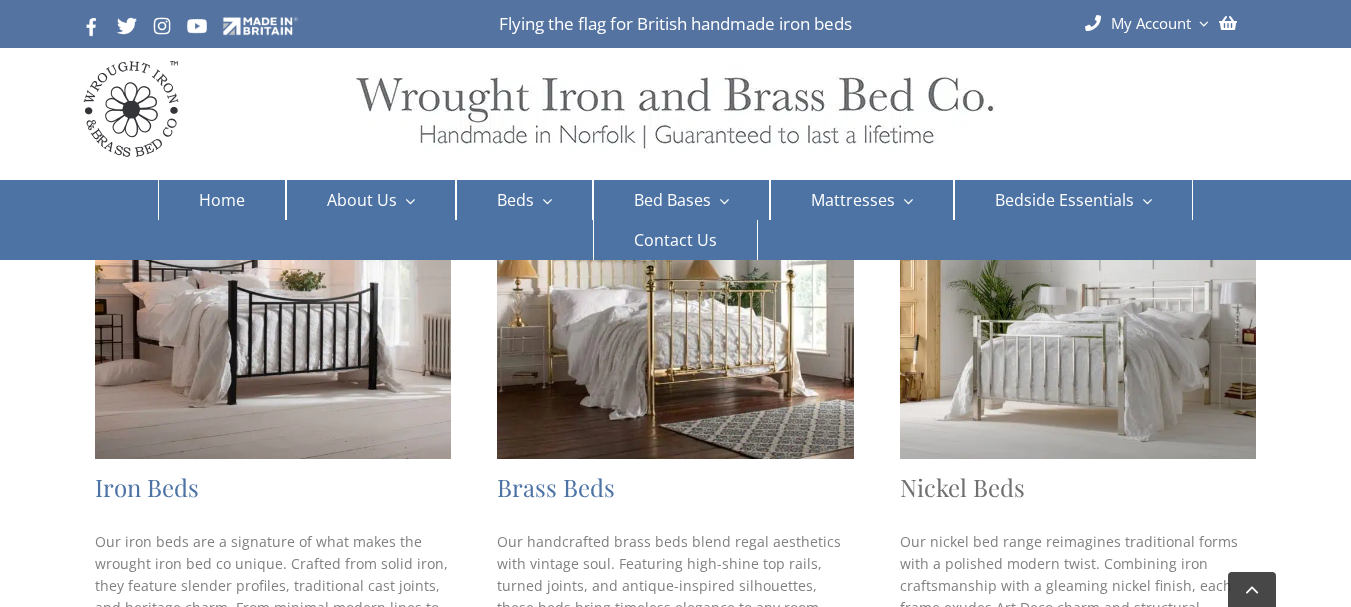 click on "Nickel Beds" at bounding box center [962, 487] 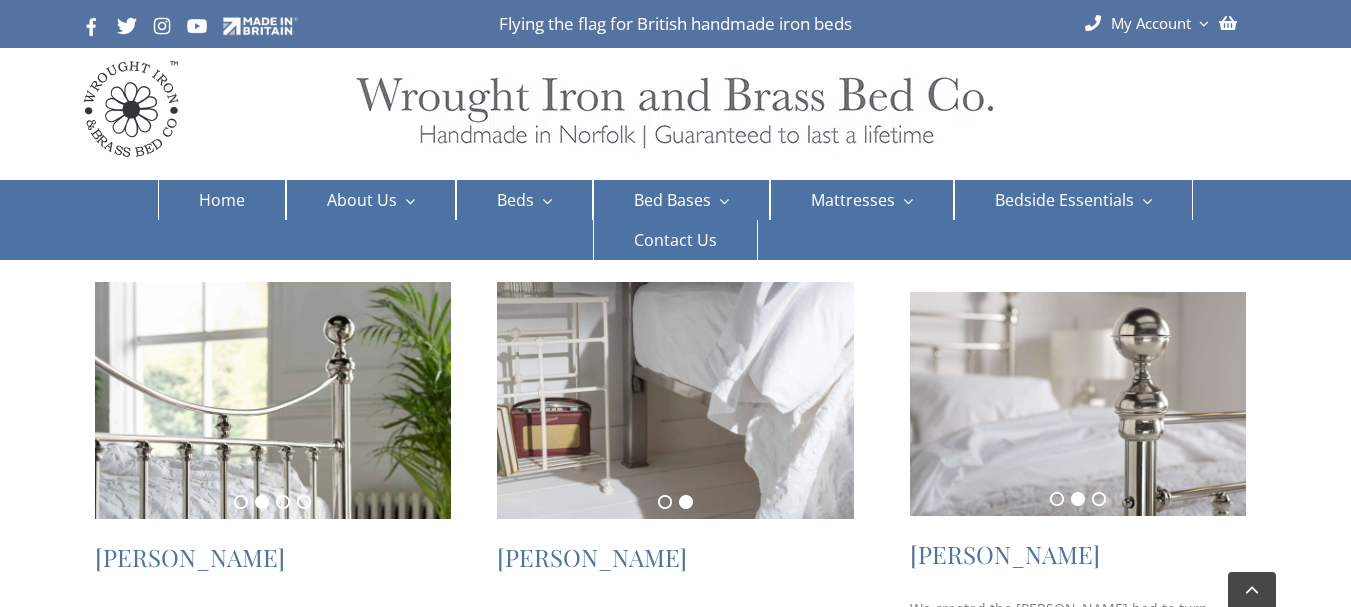 scroll, scrollTop: 400, scrollLeft: 0, axis: vertical 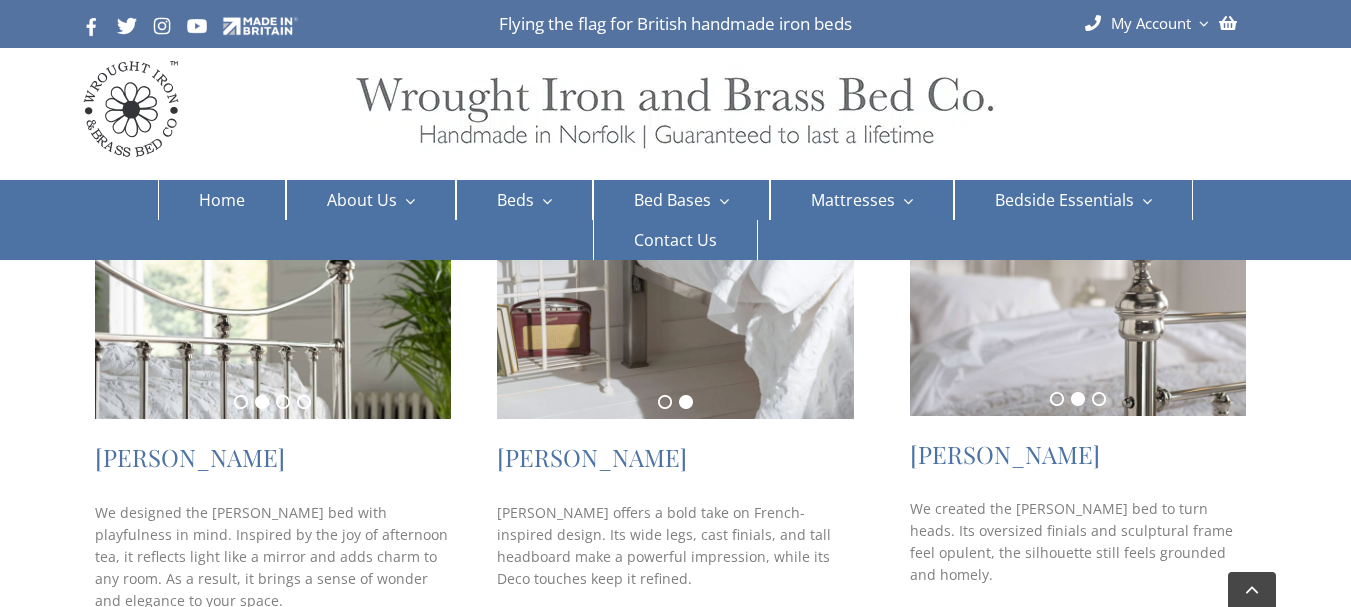click on "1 2" at bounding box center (675, 402) 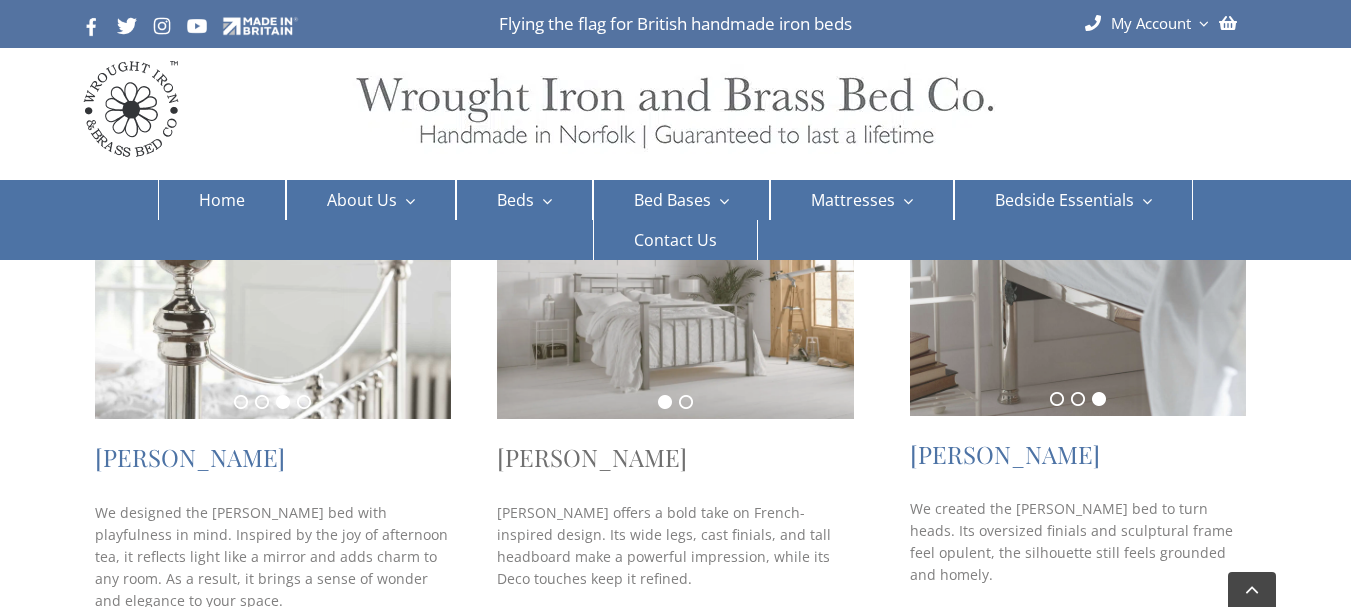 click on "[PERSON_NAME]" at bounding box center [592, 457] 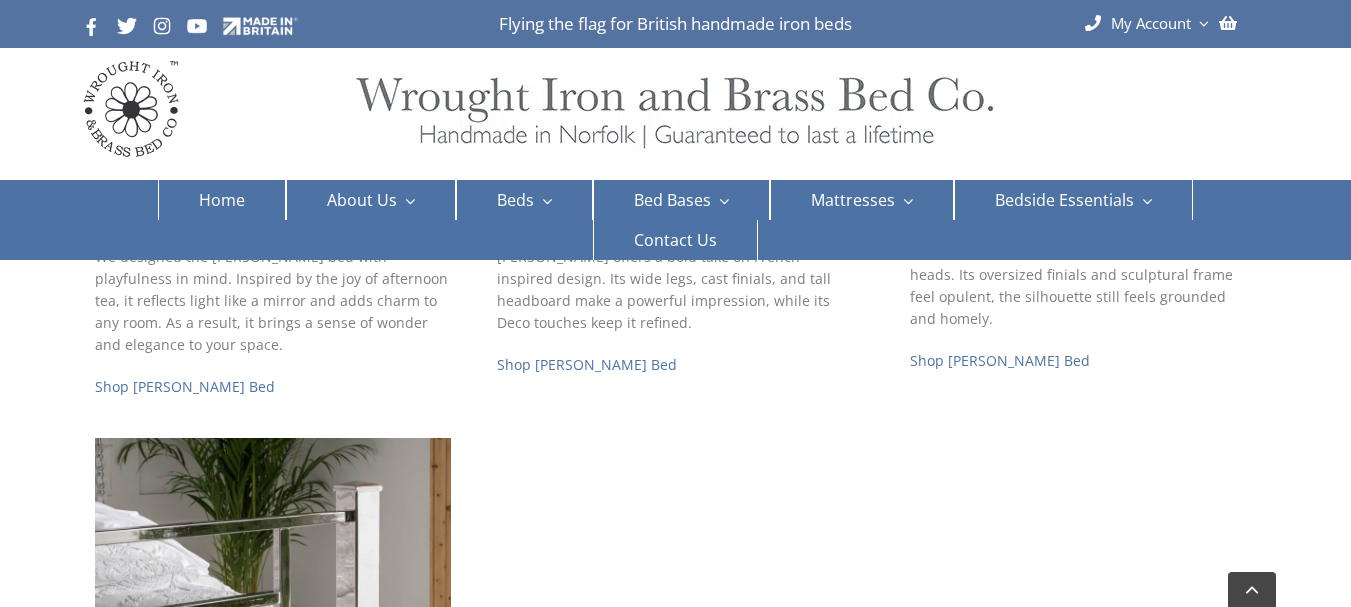 scroll, scrollTop: 700, scrollLeft: 0, axis: vertical 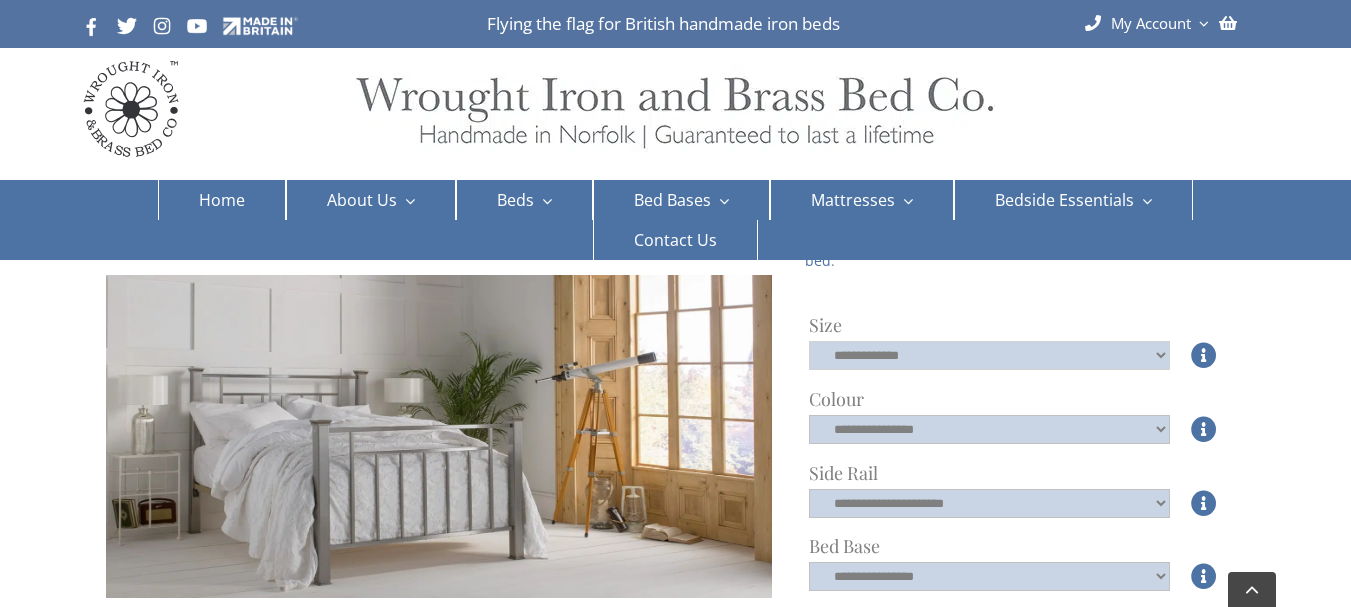 click on "**********" 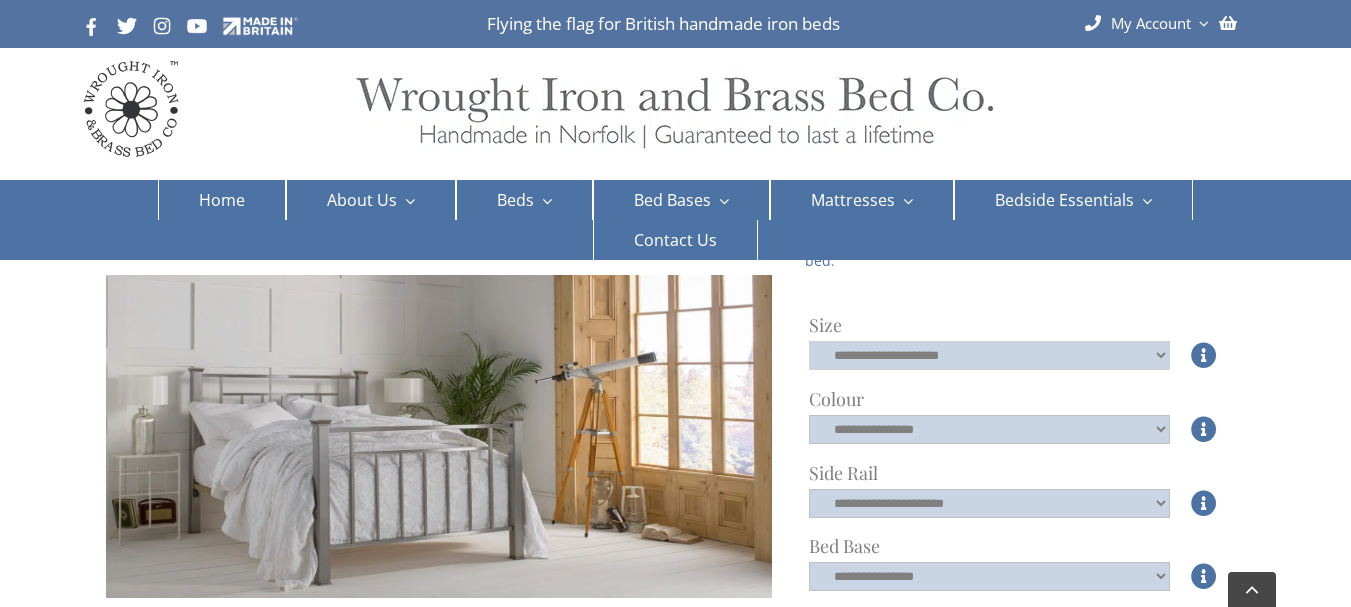 click on "**********" 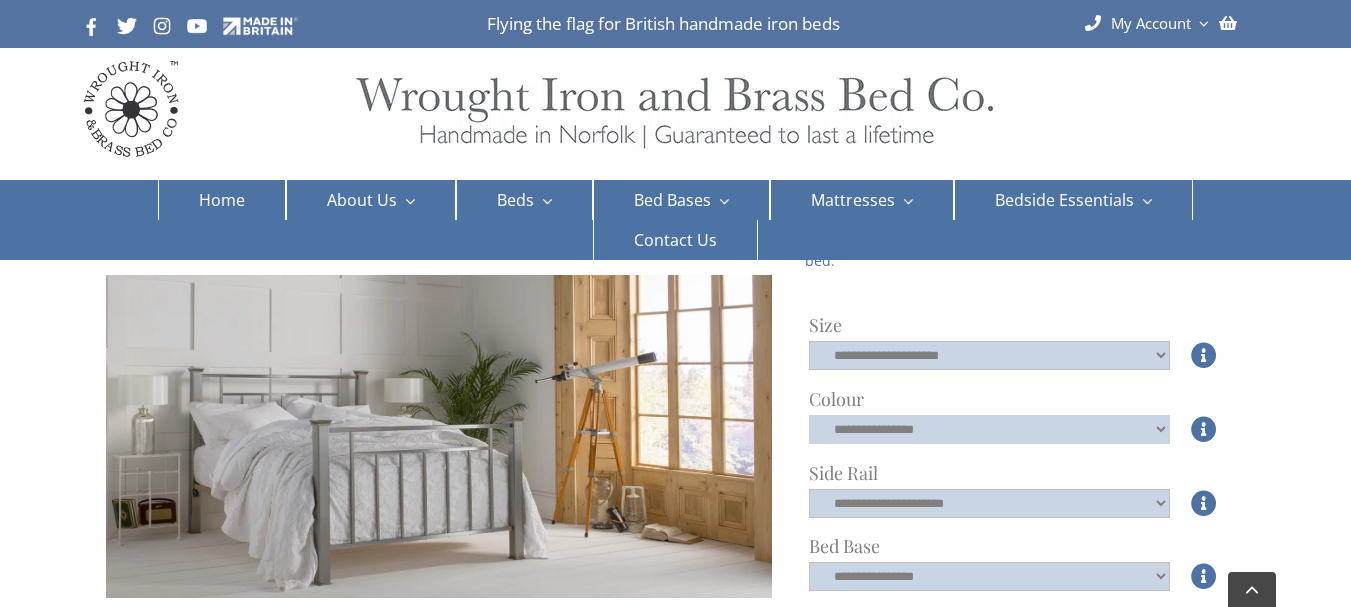 click on "**********" 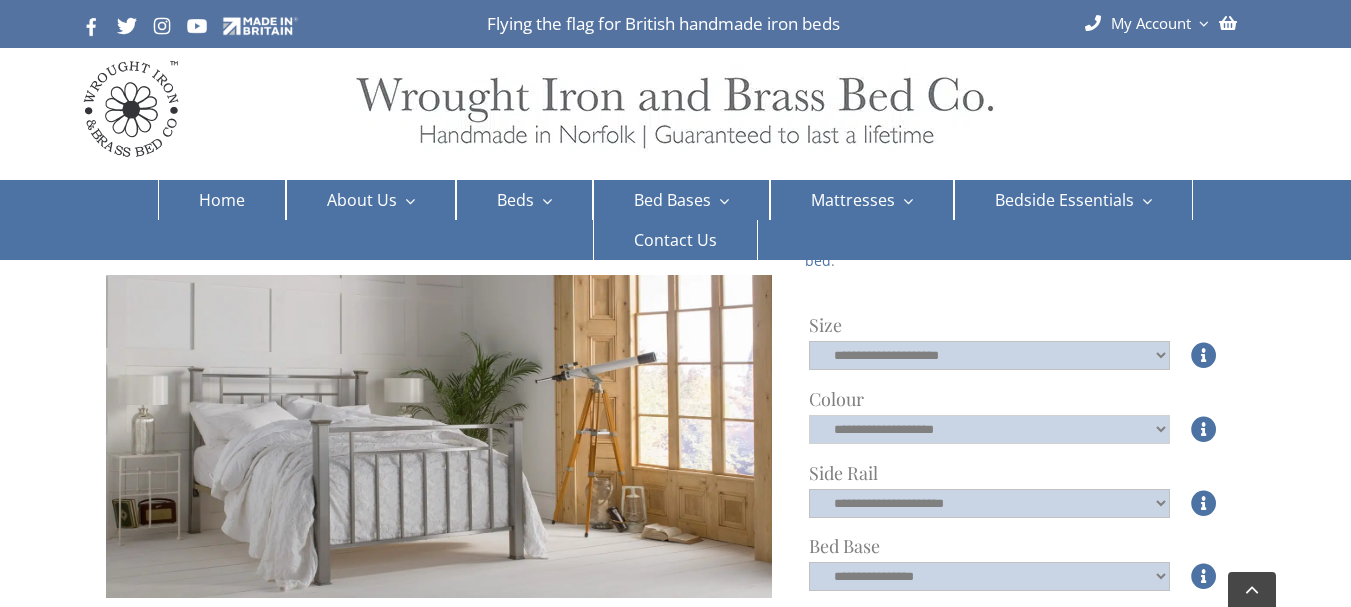 click on "**********" 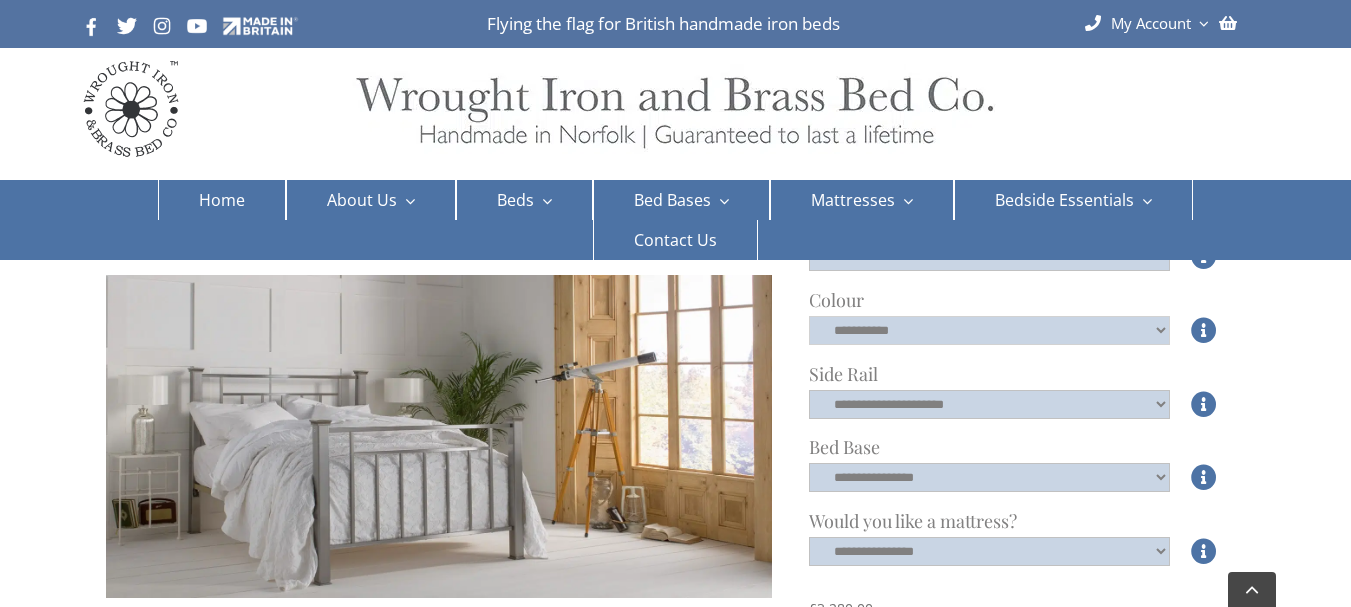 scroll, scrollTop: 800, scrollLeft: 0, axis: vertical 